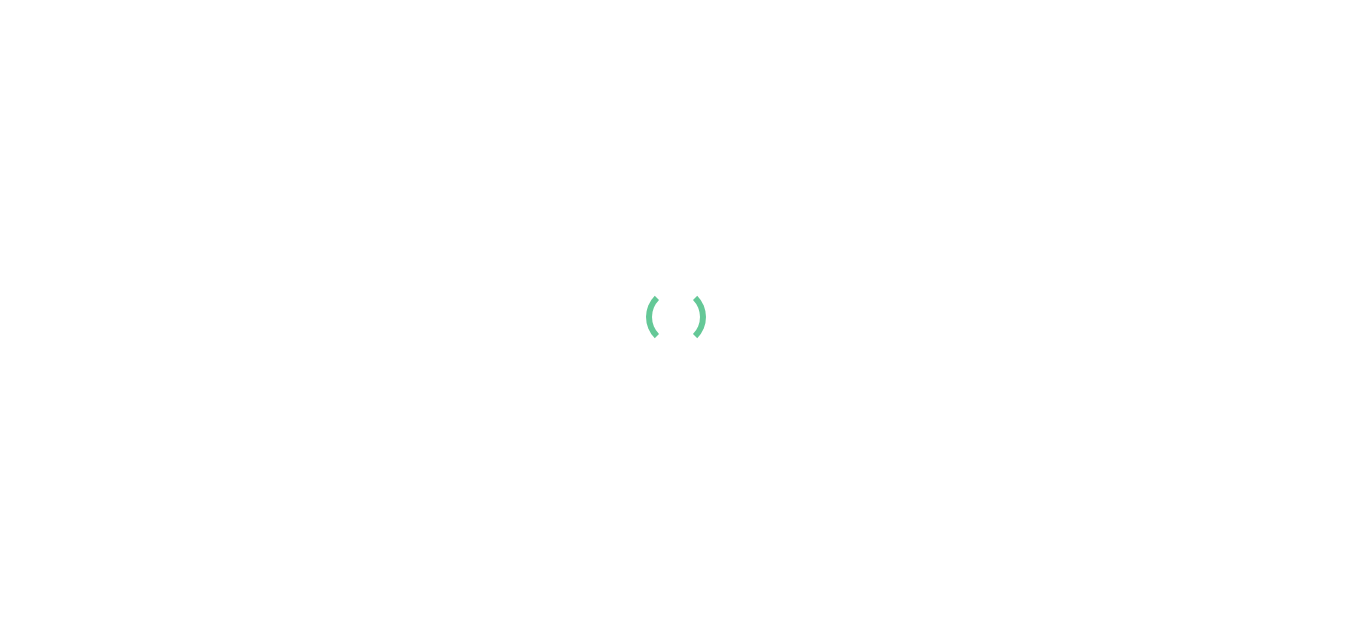 scroll, scrollTop: 0, scrollLeft: 0, axis: both 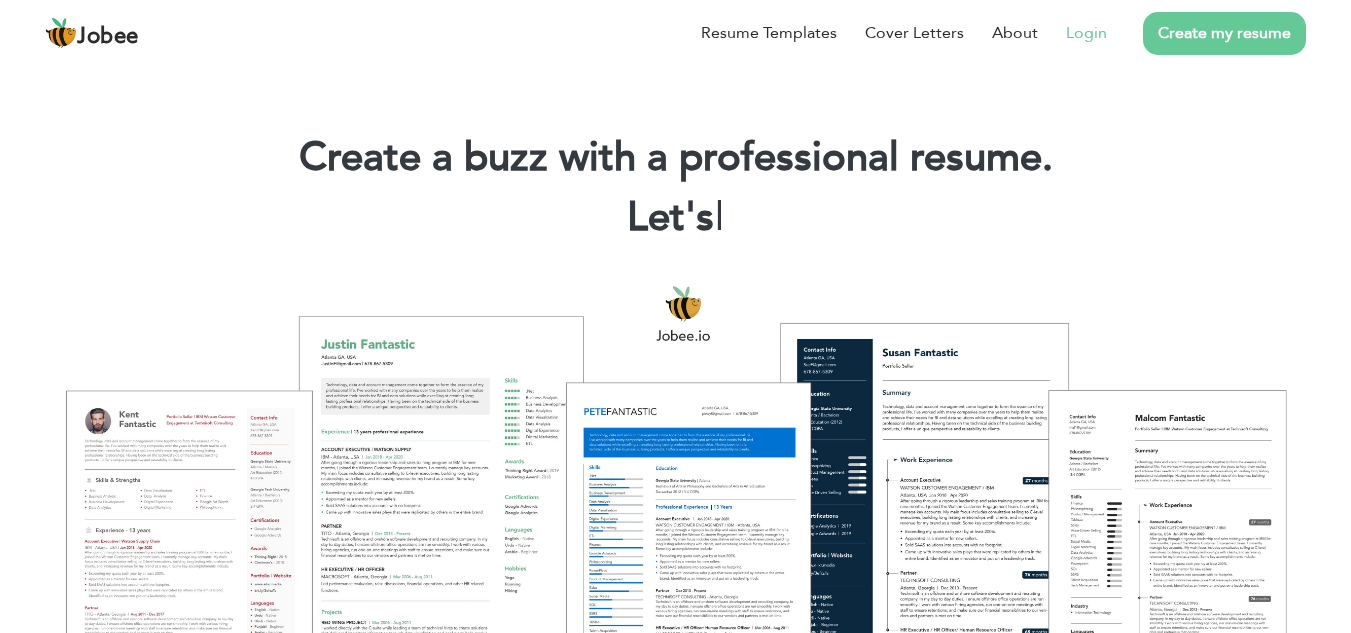click on "Login" at bounding box center (1086, 33) 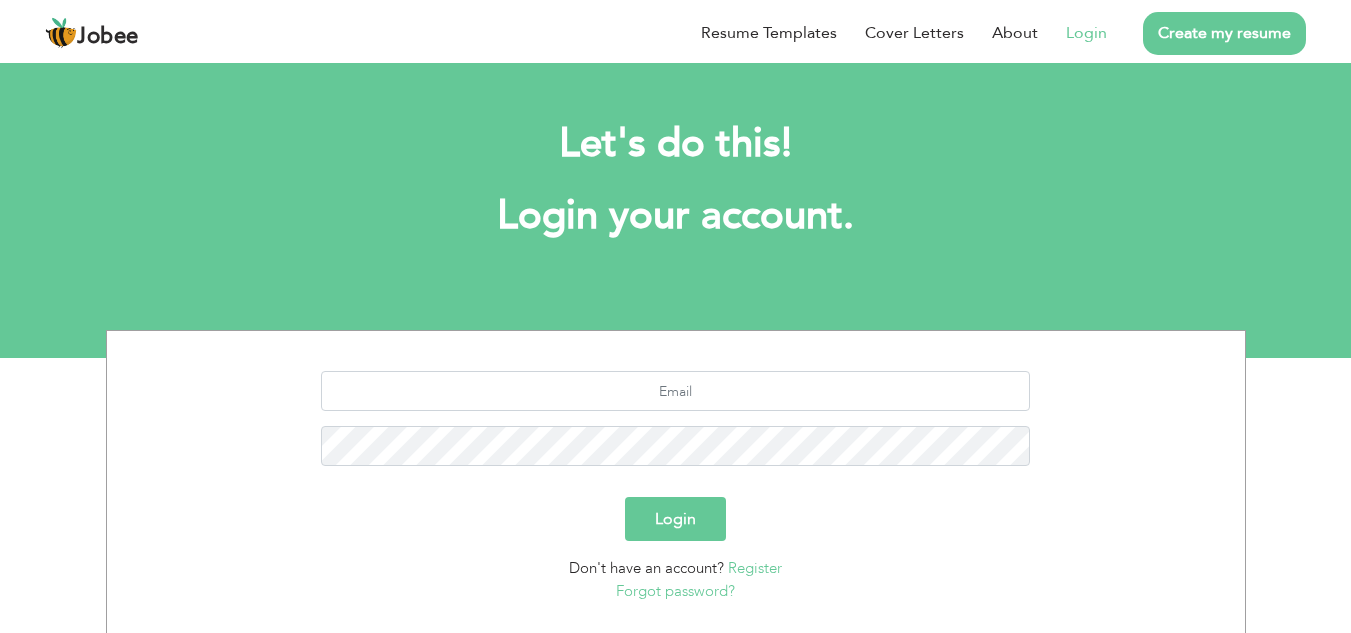 scroll, scrollTop: 0, scrollLeft: 0, axis: both 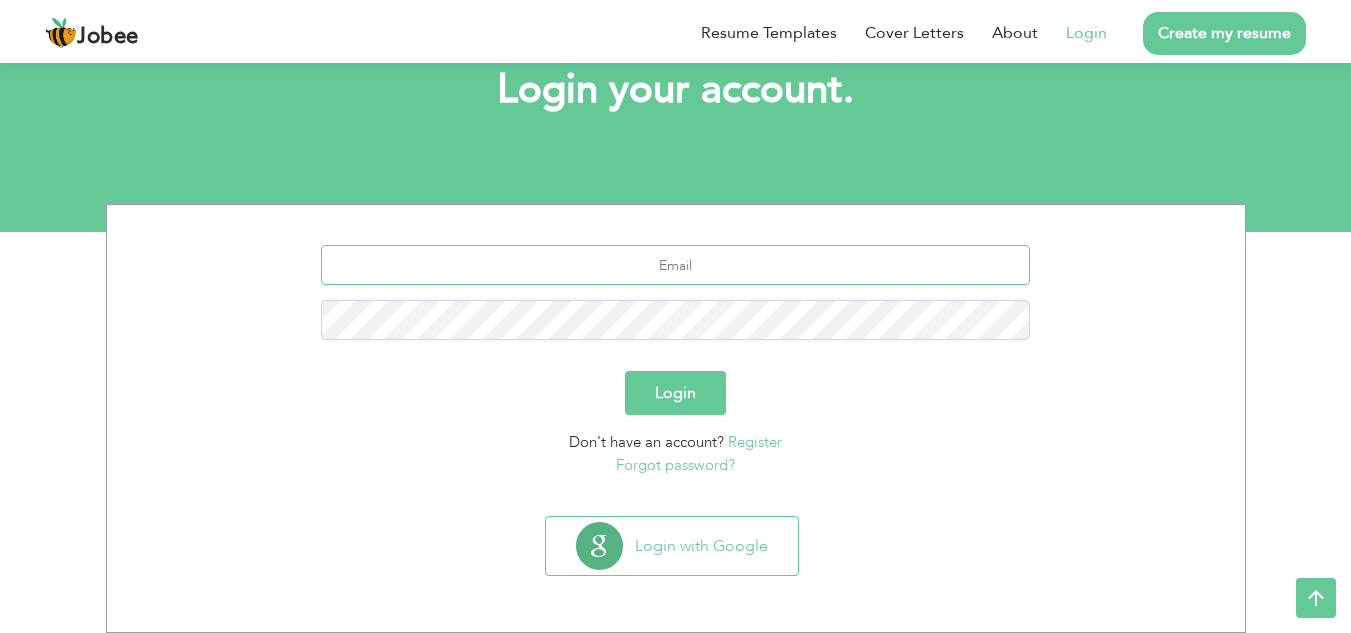 click at bounding box center (675, 265) 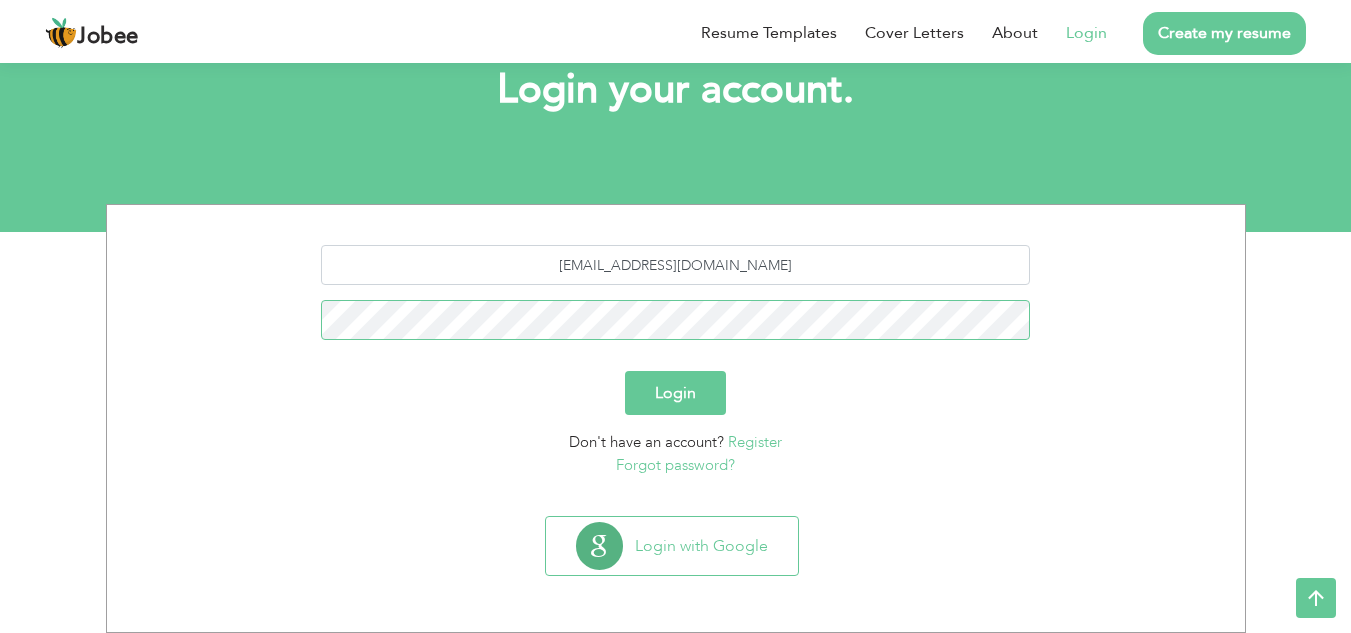 click on "Login" at bounding box center (675, 393) 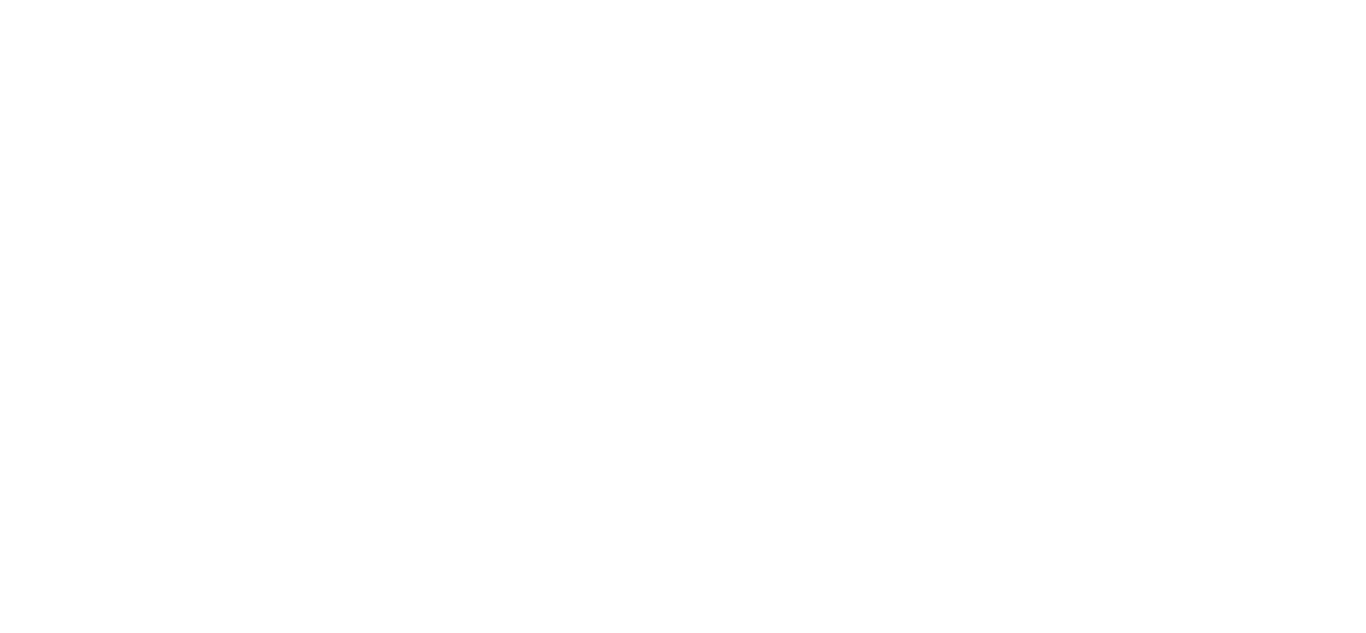 scroll, scrollTop: 0, scrollLeft: 0, axis: both 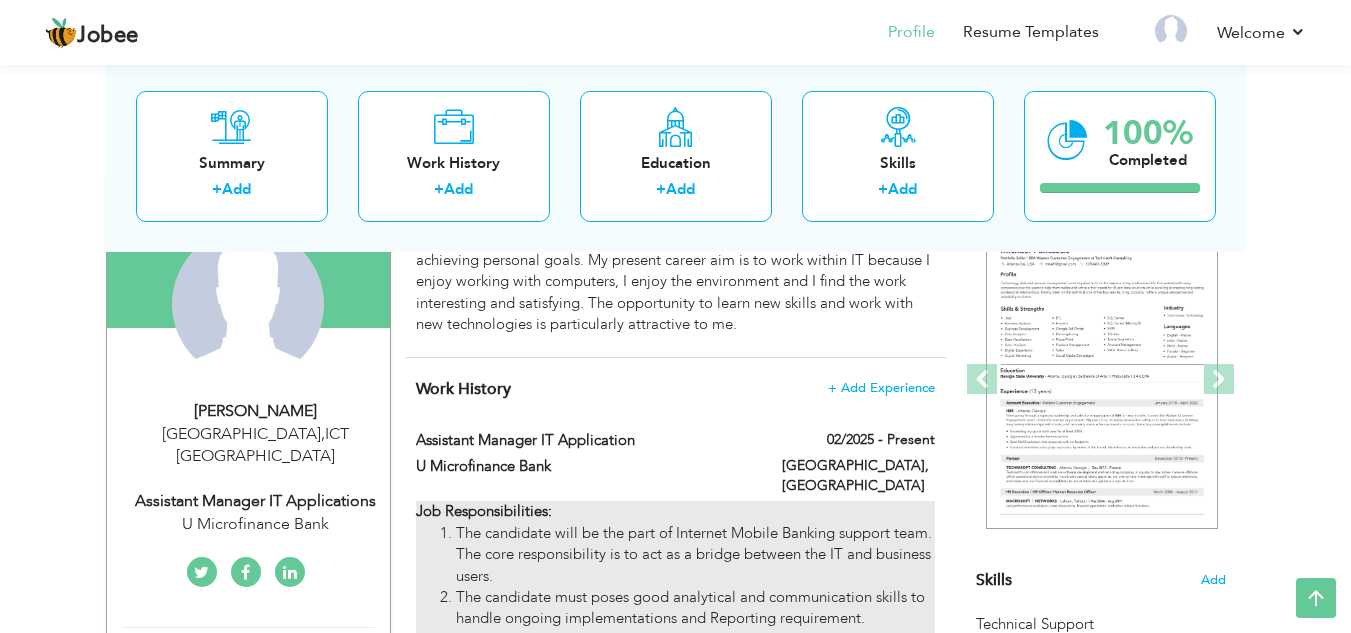 click on "The candidate will be the part of Internet Mobile Banking support team. The core responsibility is to act as a bridge between the IT and business users." at bounding box center (695, 555) 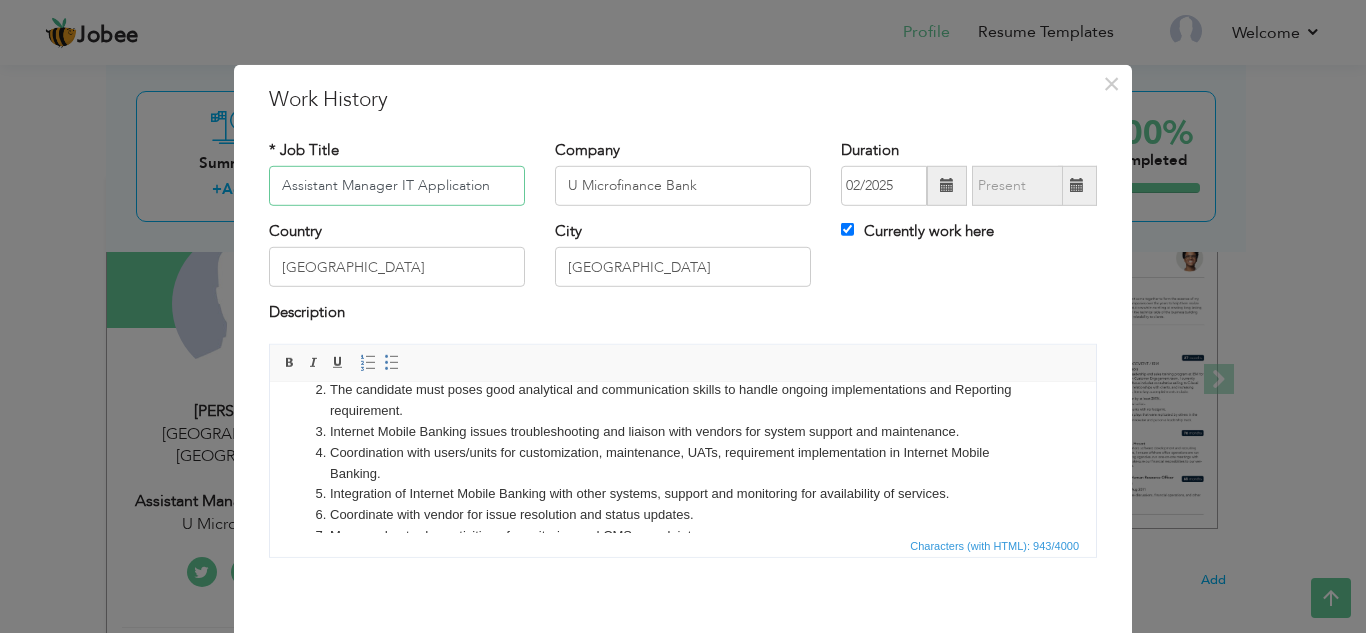 scroll, scrollTop: 0, scrollLeft: 0, axis: both 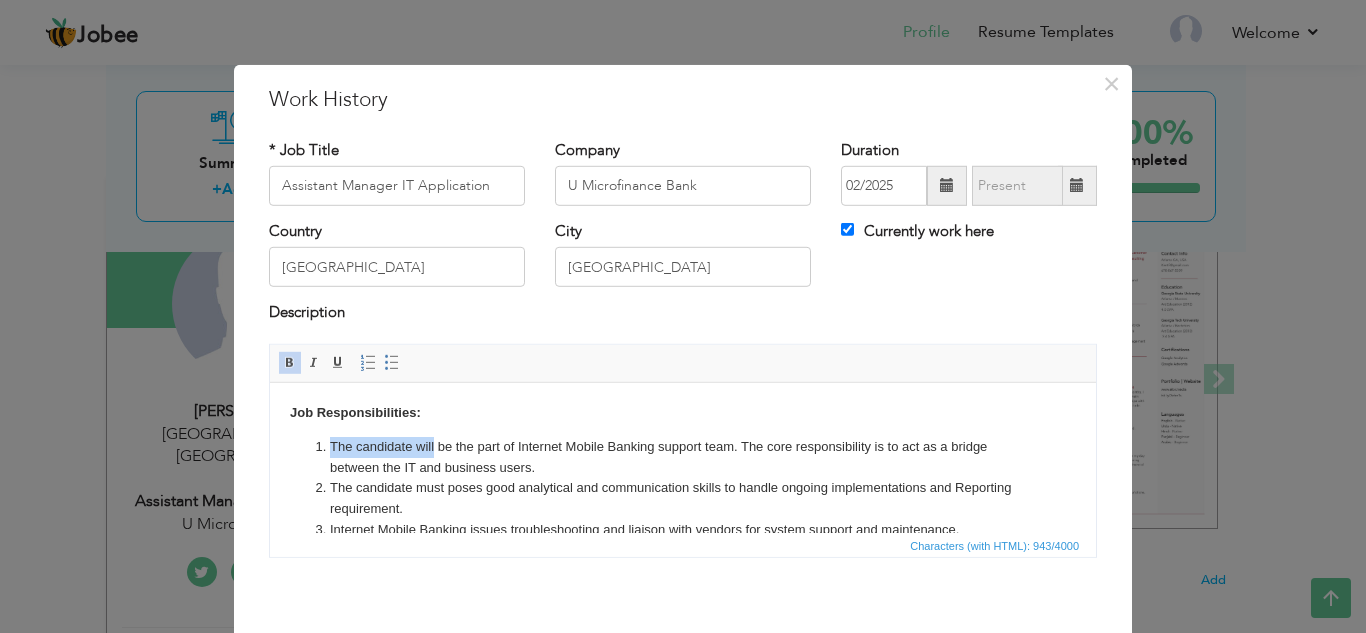 drag, startPoint x: 433, startPoint y: 443, endPoint x: 324, endPoint y: 450, distance: 109.22454 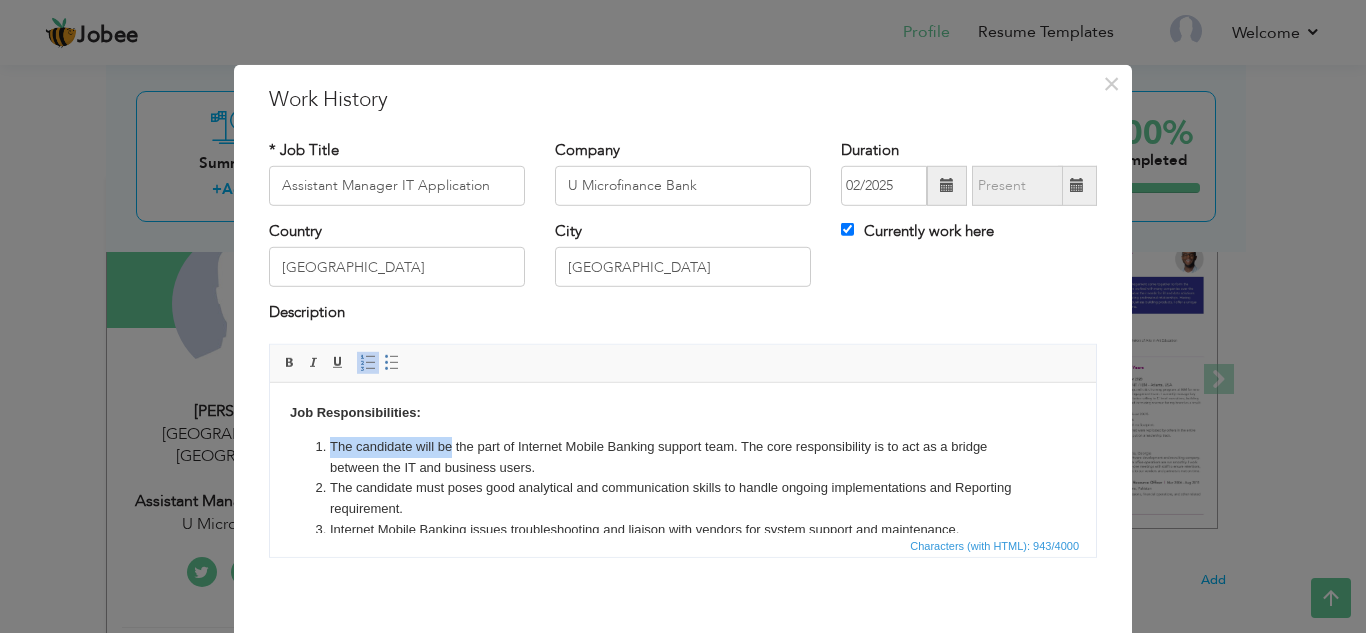 drag, startPoint x: 449, startPoint y: 443, endPoint x: 331, endPoint y: 446, distance: 118.03813 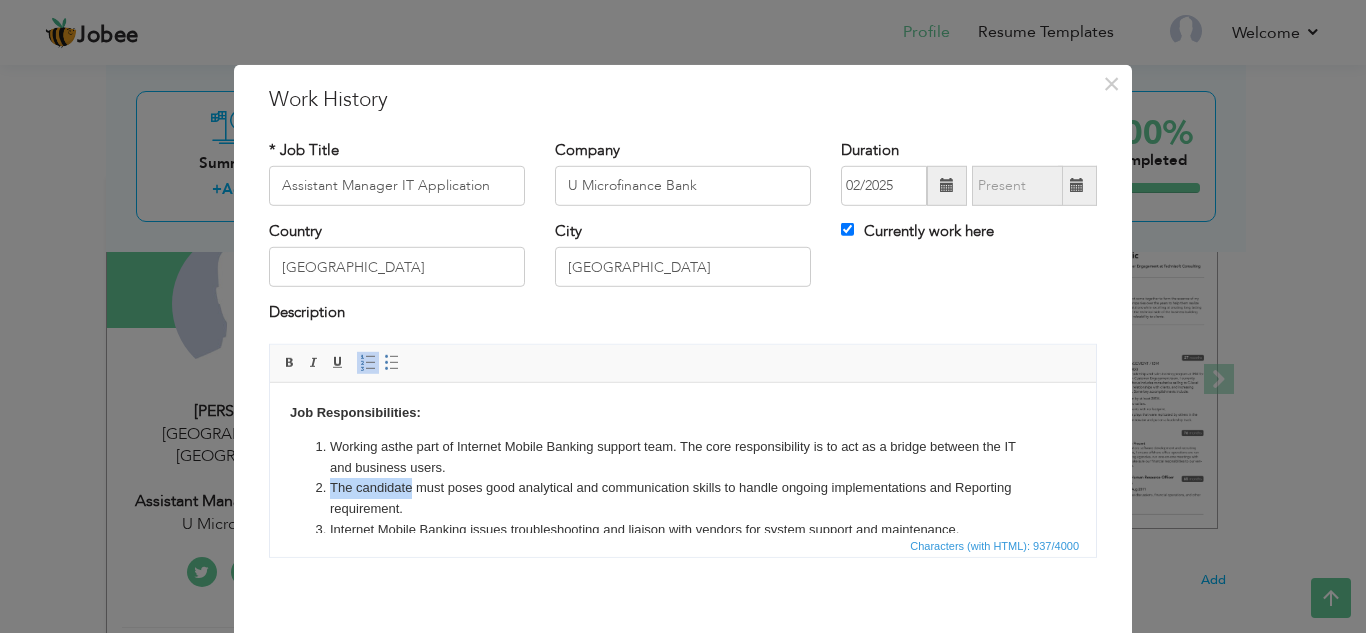 drag, startPoint x: 411, startPoint y: 486, endPoint x: 326, endPoint y: 488, distance: 85.02353 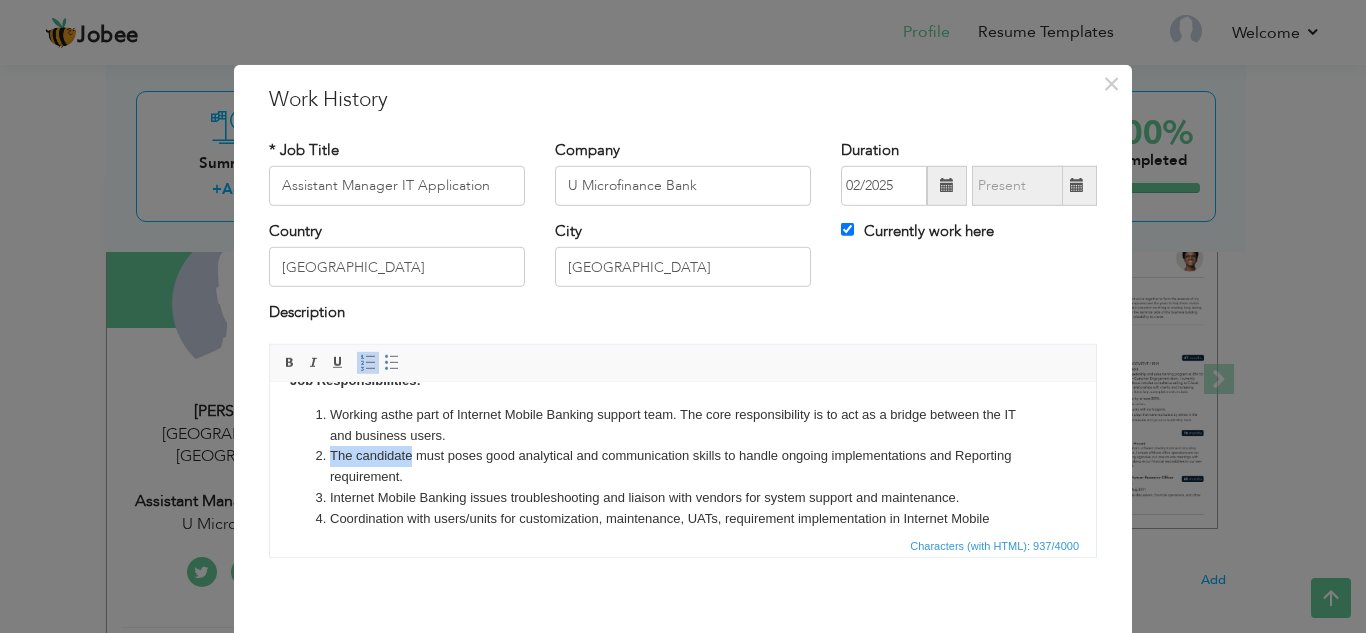 scroll, scrollTop: 0, scrollLeft: 0, axis: both 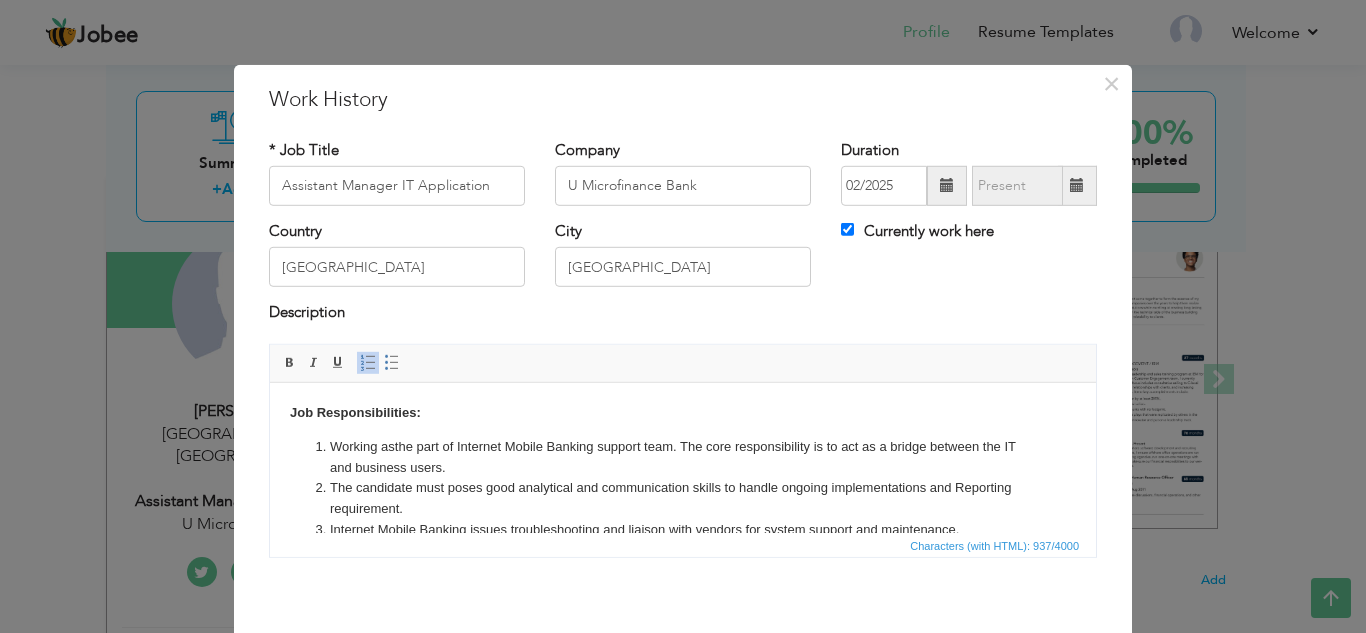 click on "The candidate must poses good analytical and communication skills to handle ongoing implementations and Reporting requirement." at bounding box center (683, 498) 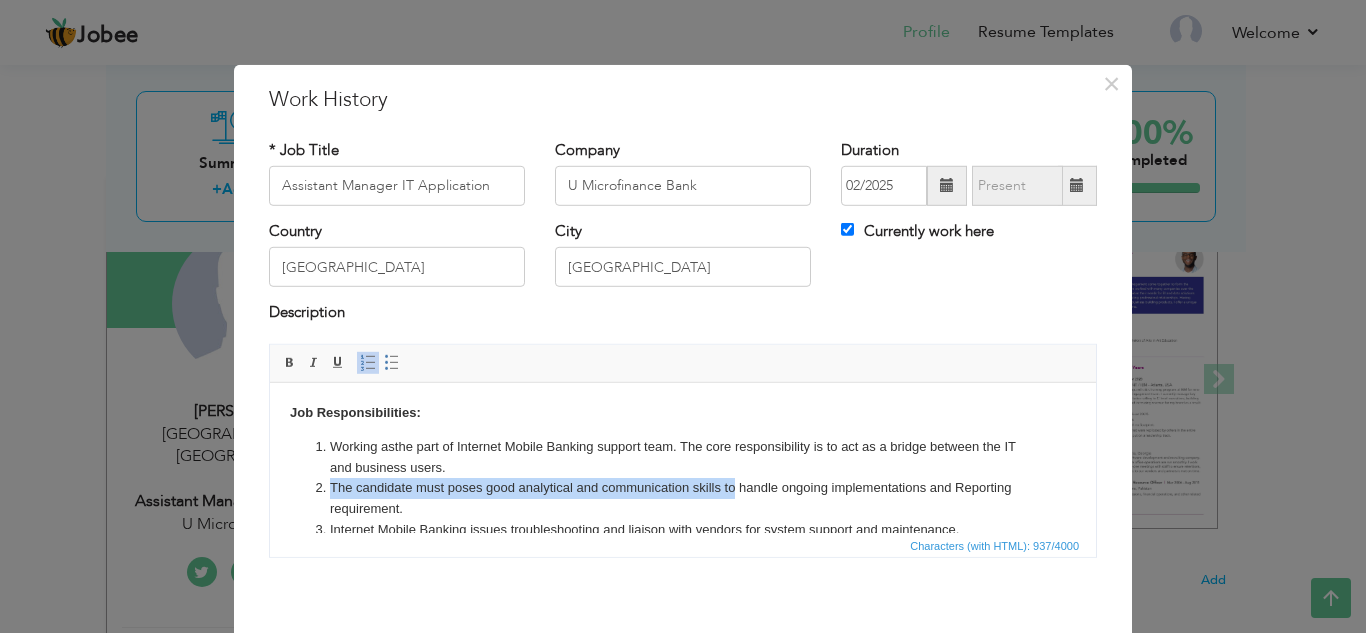 drag, startPoint x: 735, startPoint y: 486, endPoint x: 329, endPoint y: 496, distance: 406.12314 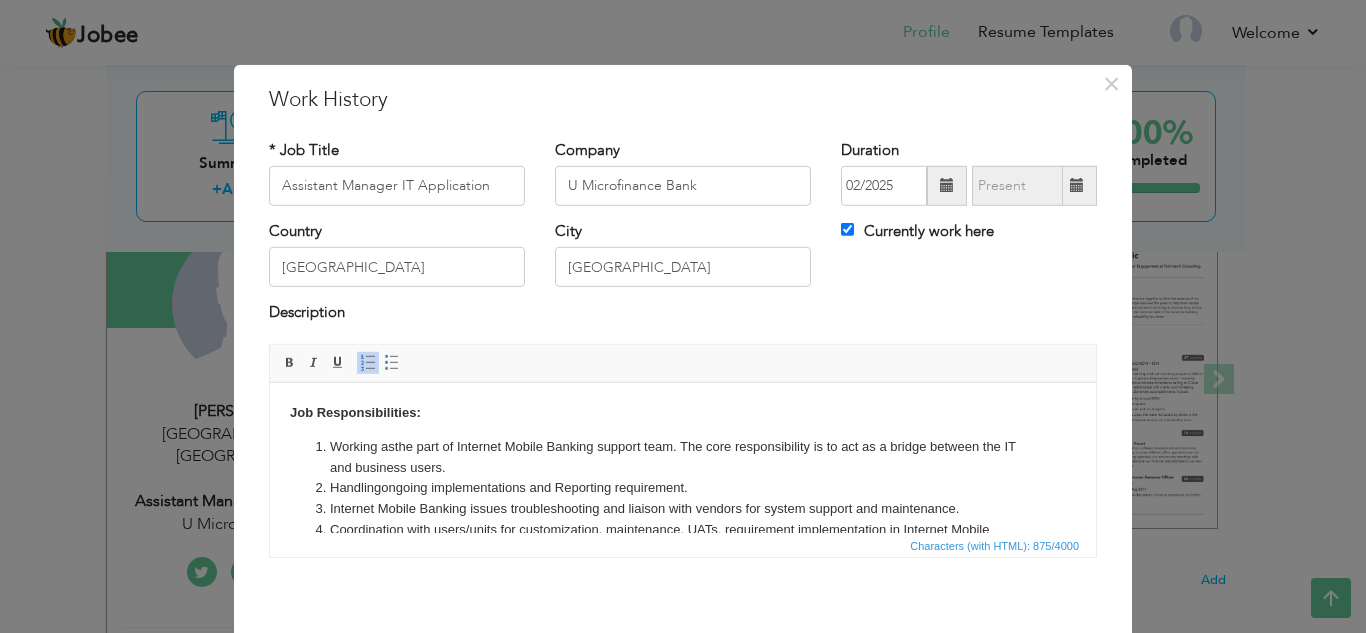 scroll, scrollTop: 100, scrollLeft: 0, axis: vertical 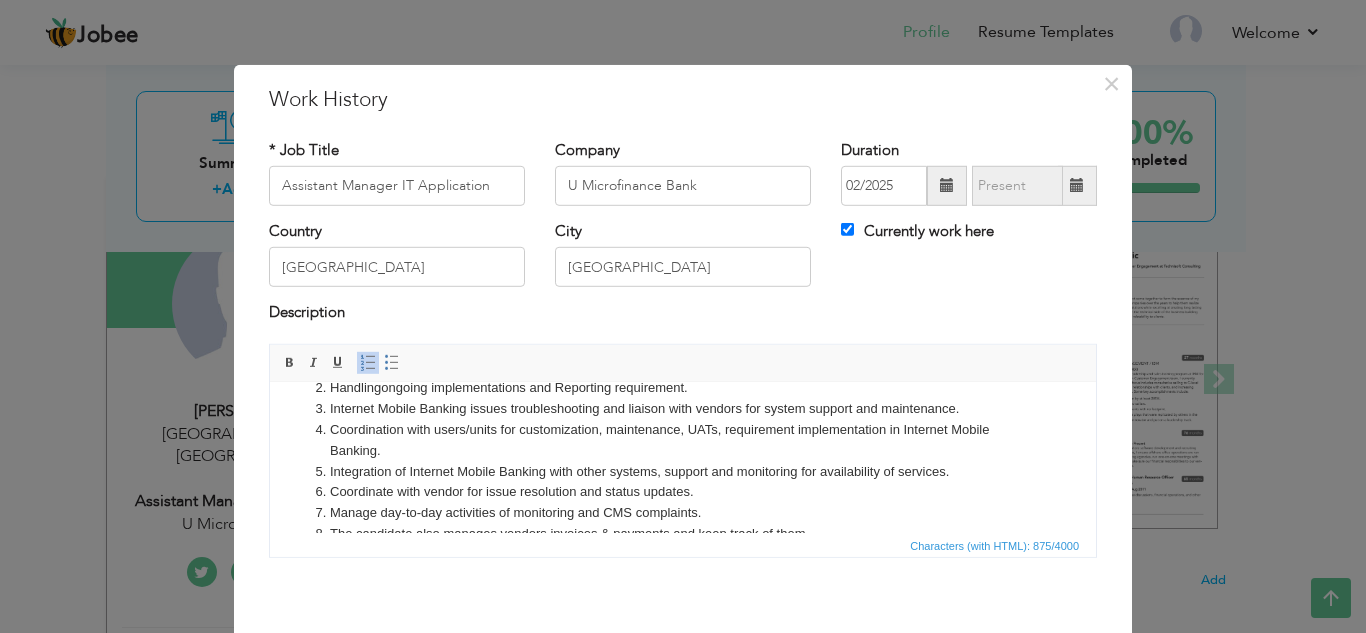 click on "Handling  ongoing implementations and Reporting requirement." at bounding box center (683, 387) 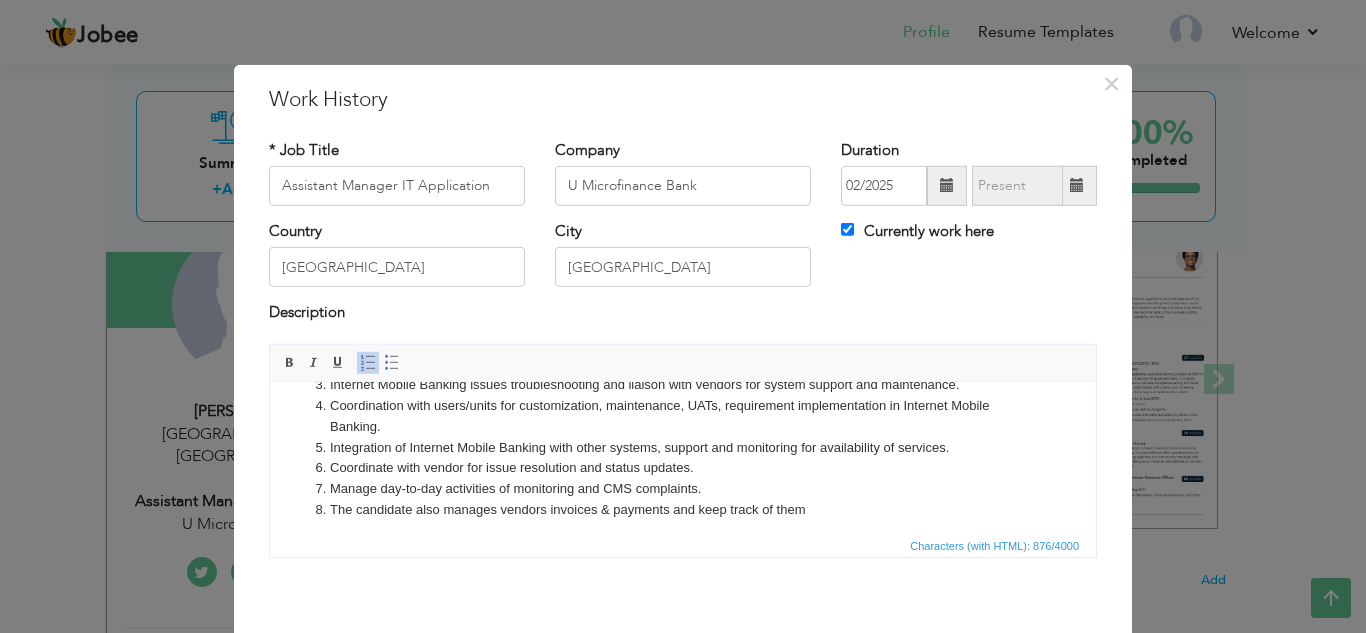 scroll, scrollTop: 132, scrollLeft: 0, axis: vertical 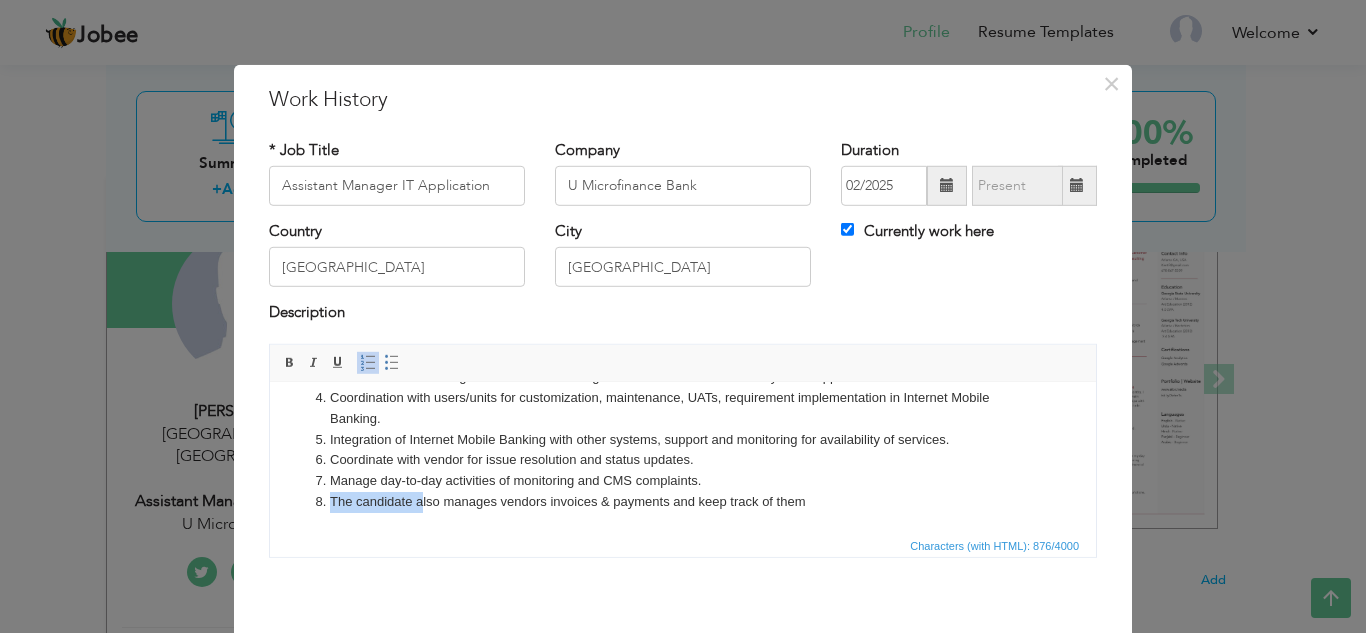drag, startPoint x: 421, startPoint y: 500, endPoint x: 323, endPoint y: 494, distance: 98.1835 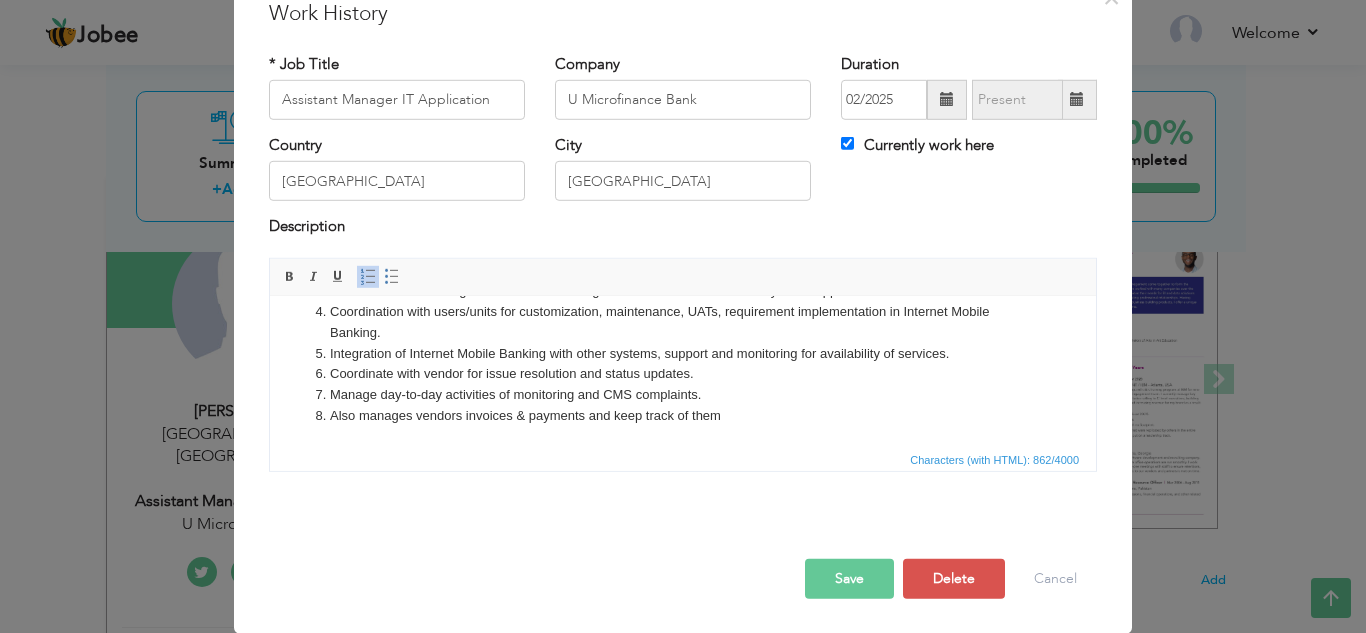 scroll, scrollTop: 87, scrollLeft: 0, axis: vertical 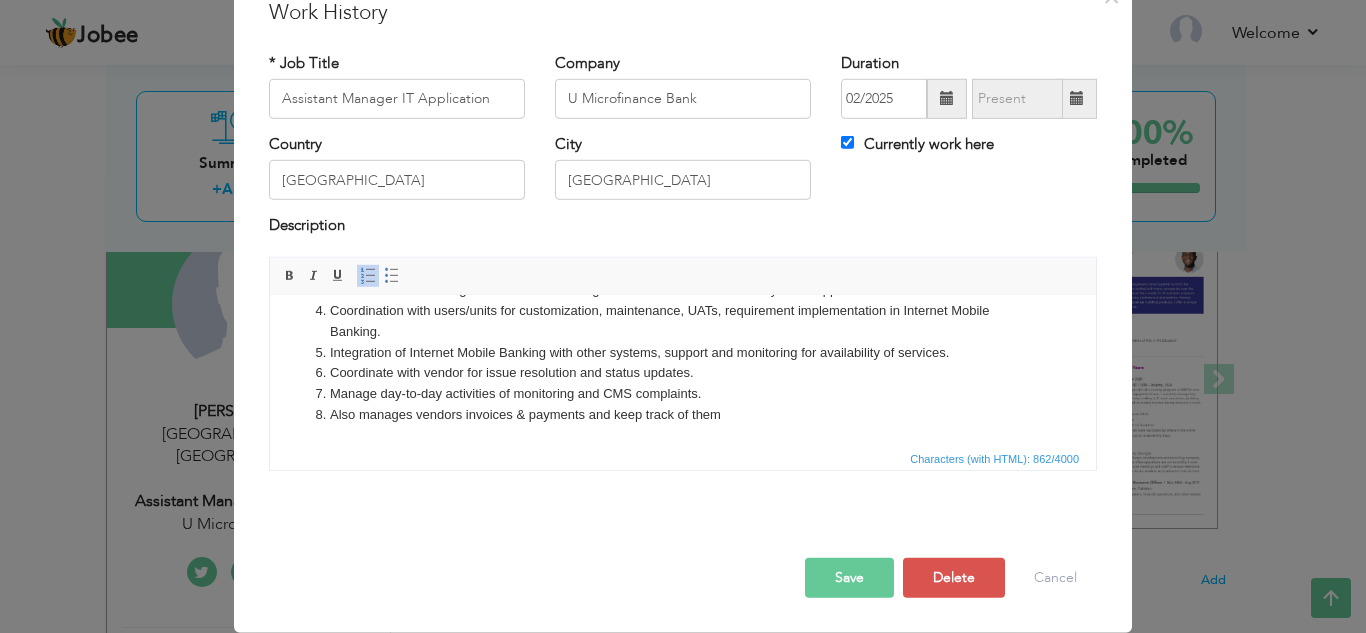 click on "Save" at bounding box center [849, 578] 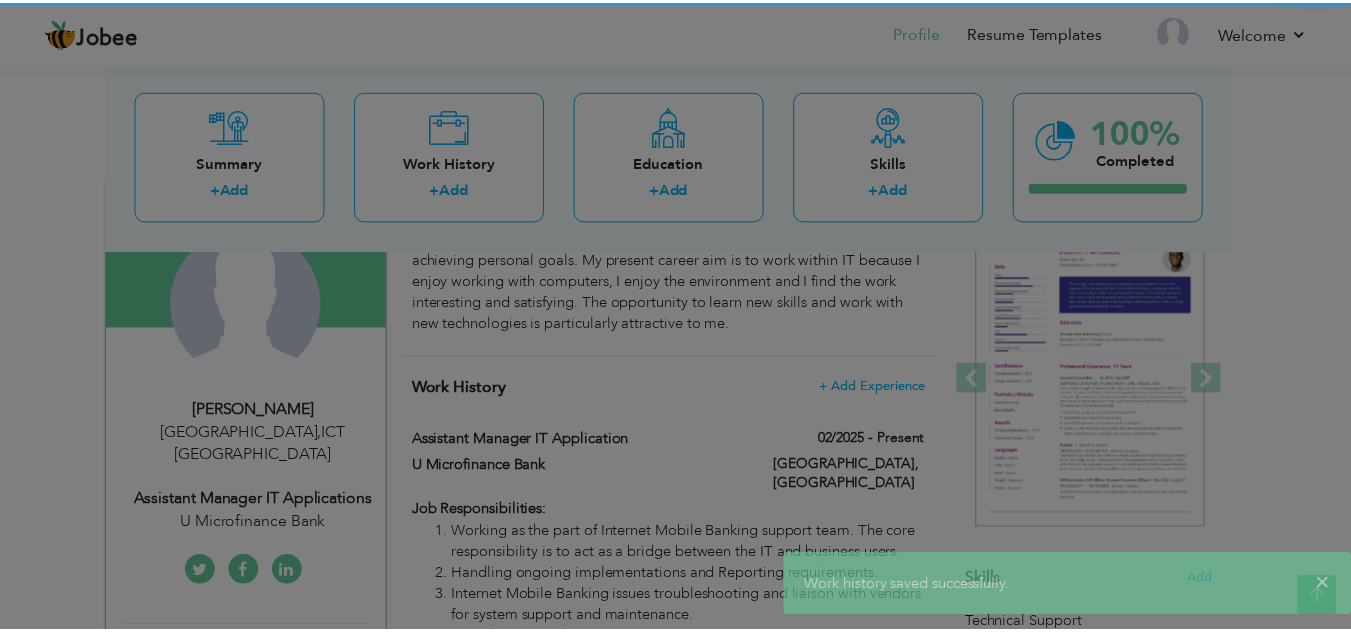 scroll, scrollTop: 0, scrollLeft: 0, axis: both 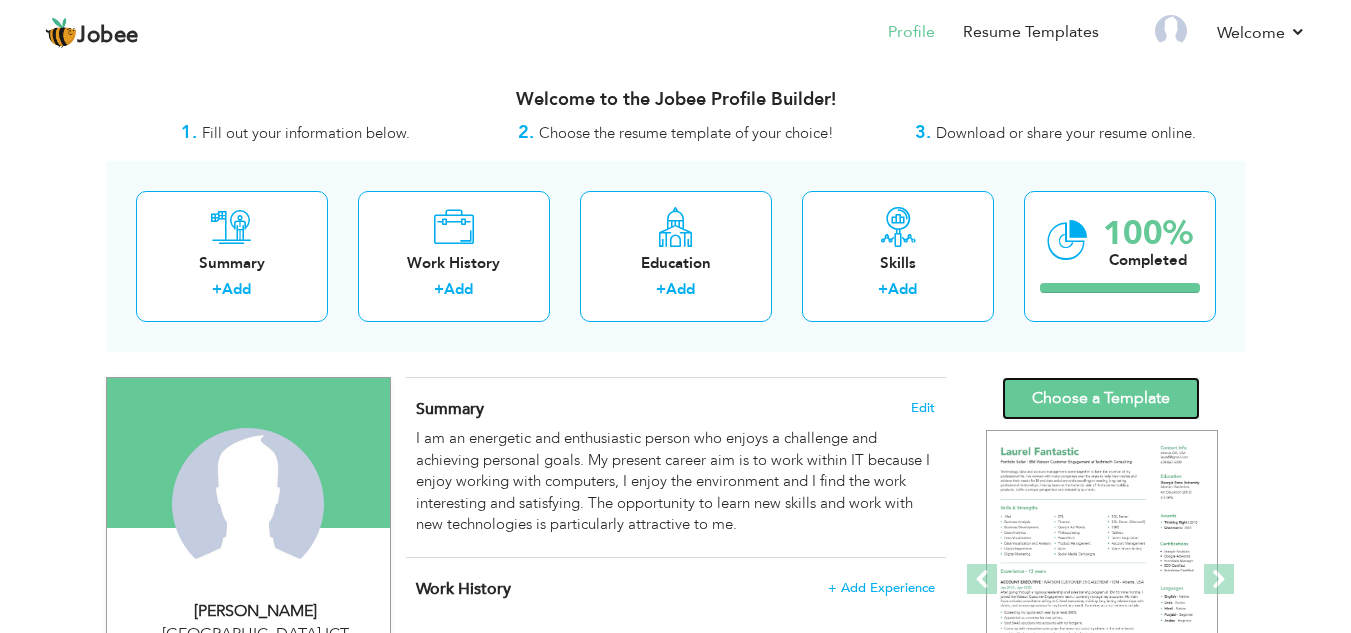 click on "Choose a Template" at bounding box center [1101, 398] 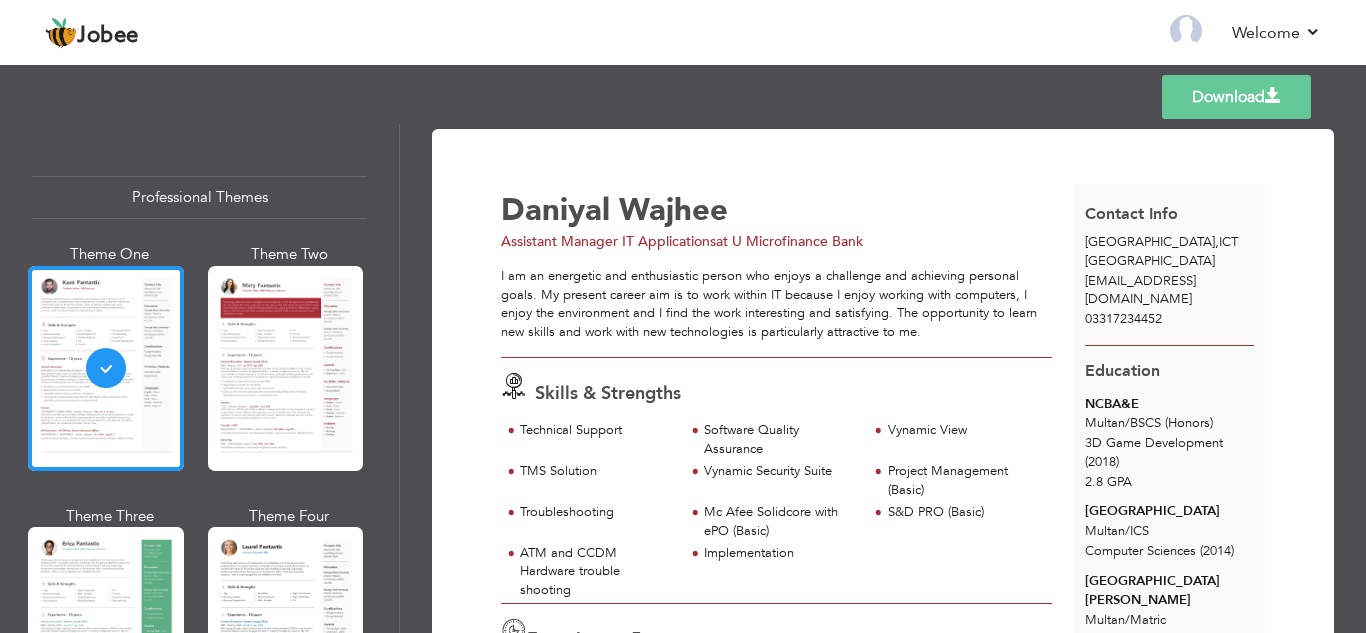 scroll, scrollTop: 0, scrollLeft: 0, axis: both 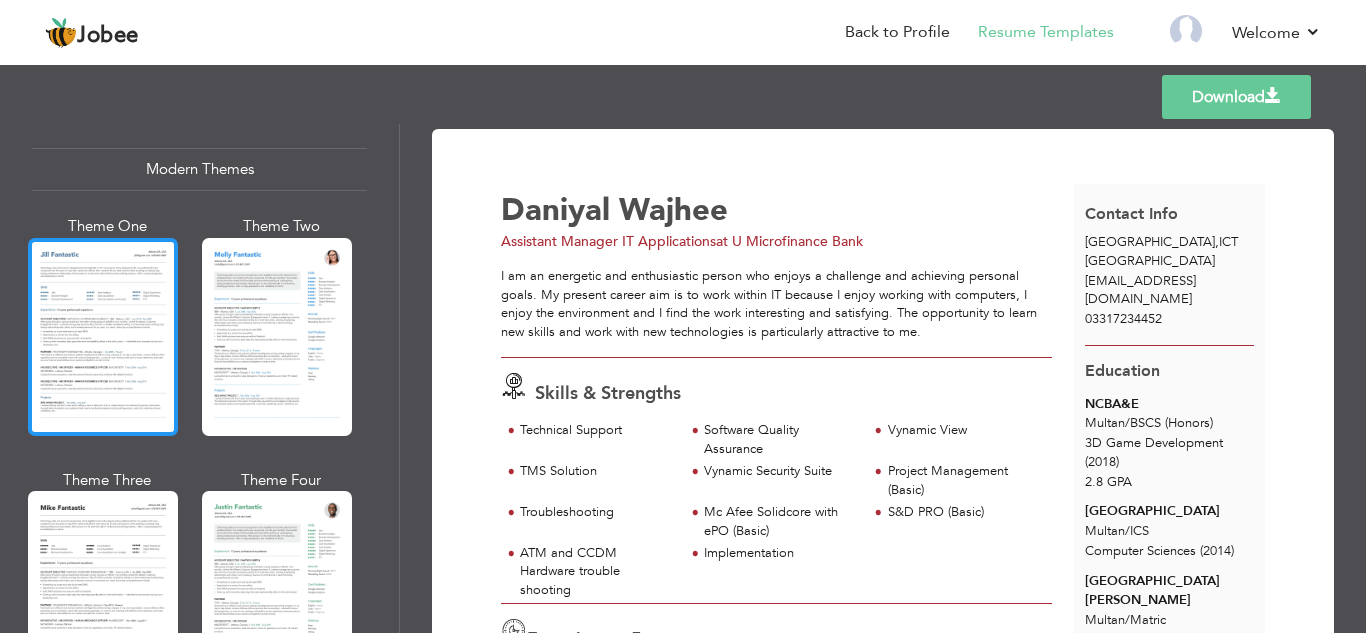 click at bounding box center (103, 337) 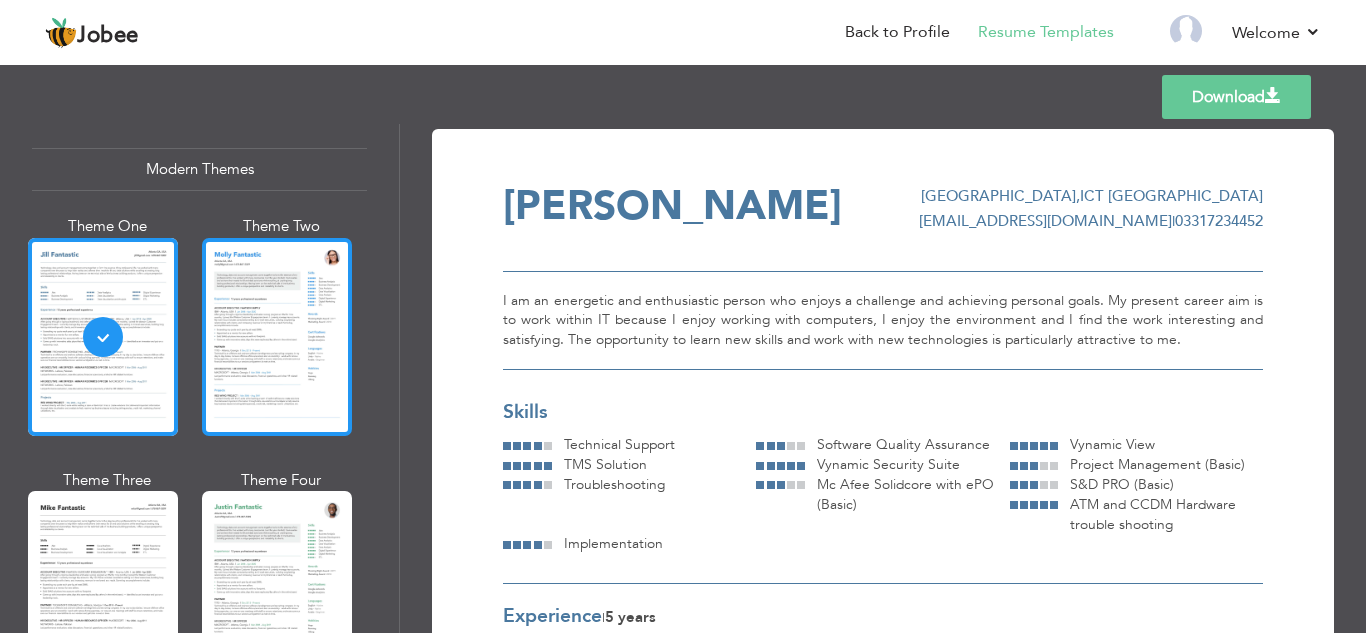 click at bounding box center (277, 337) 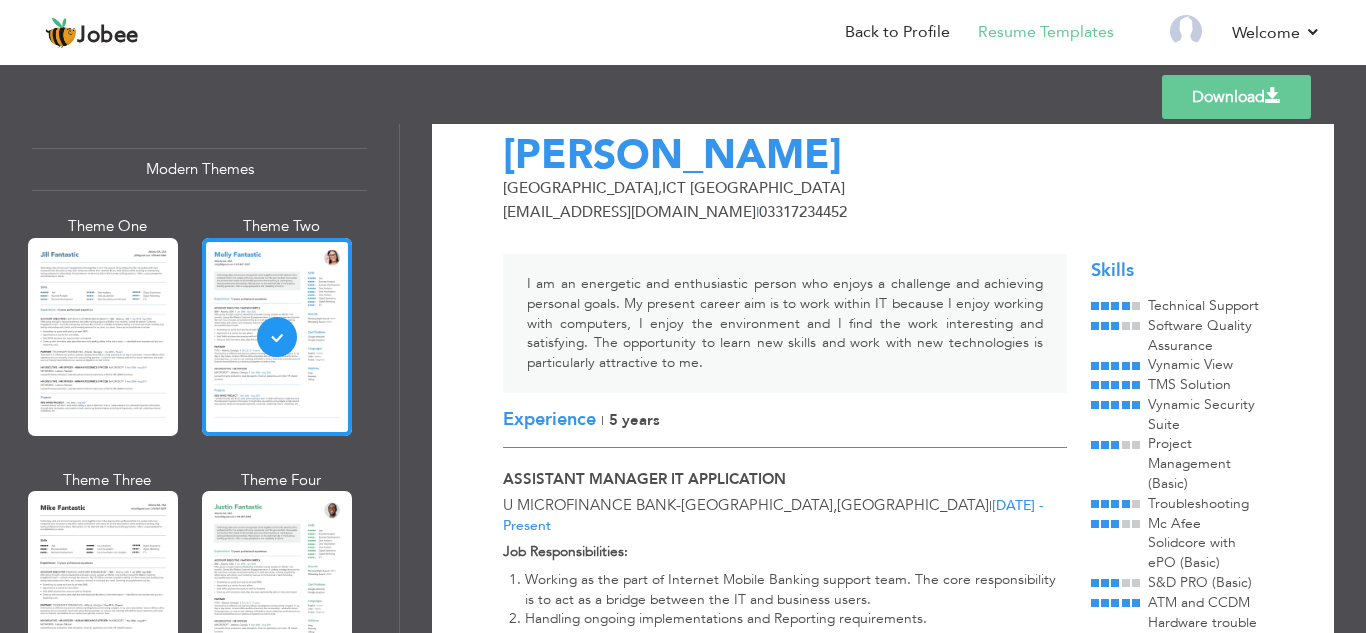 scroll, scrollTop: 0, scrollLeft: 0, axis: both 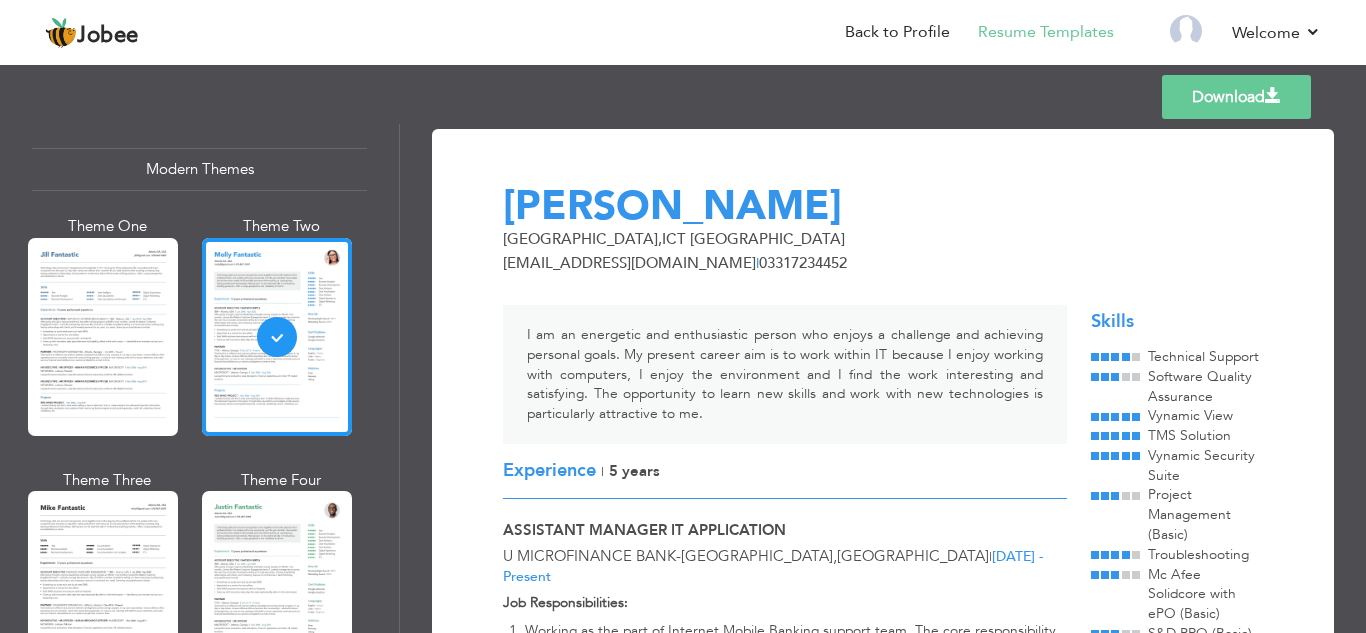 click on "Download" at bounding box center (1236, 97) 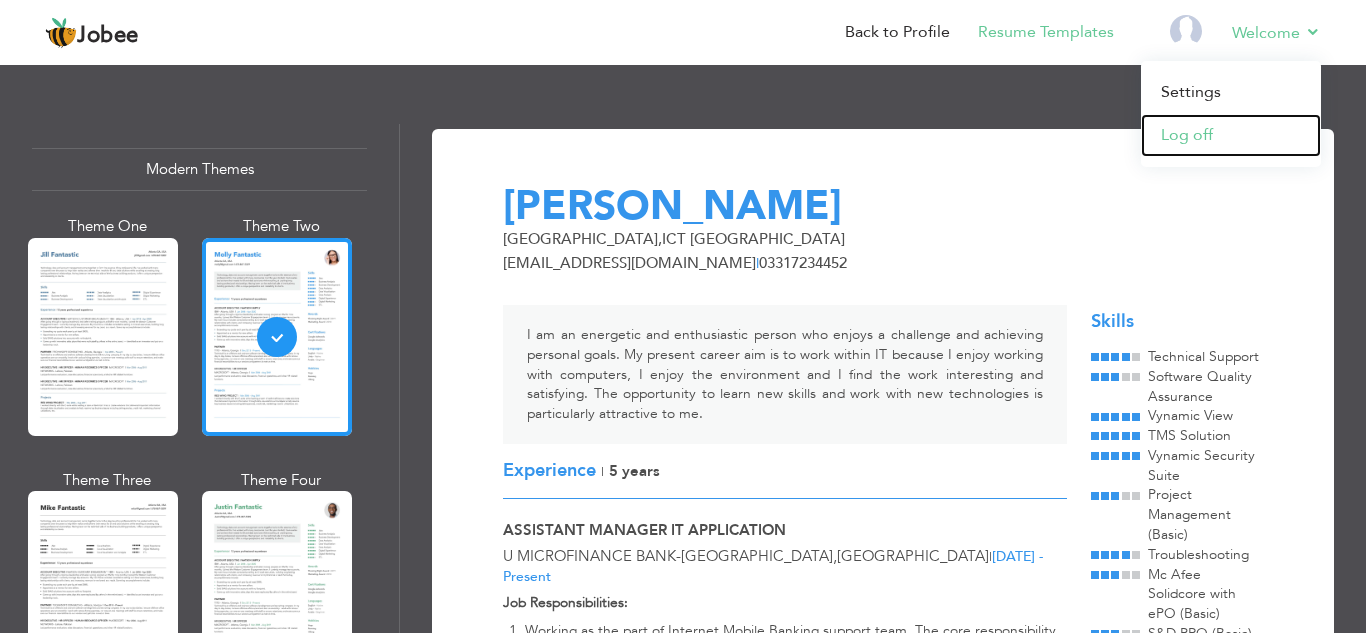 click on "Log off" at bounding box center (1231, 135) 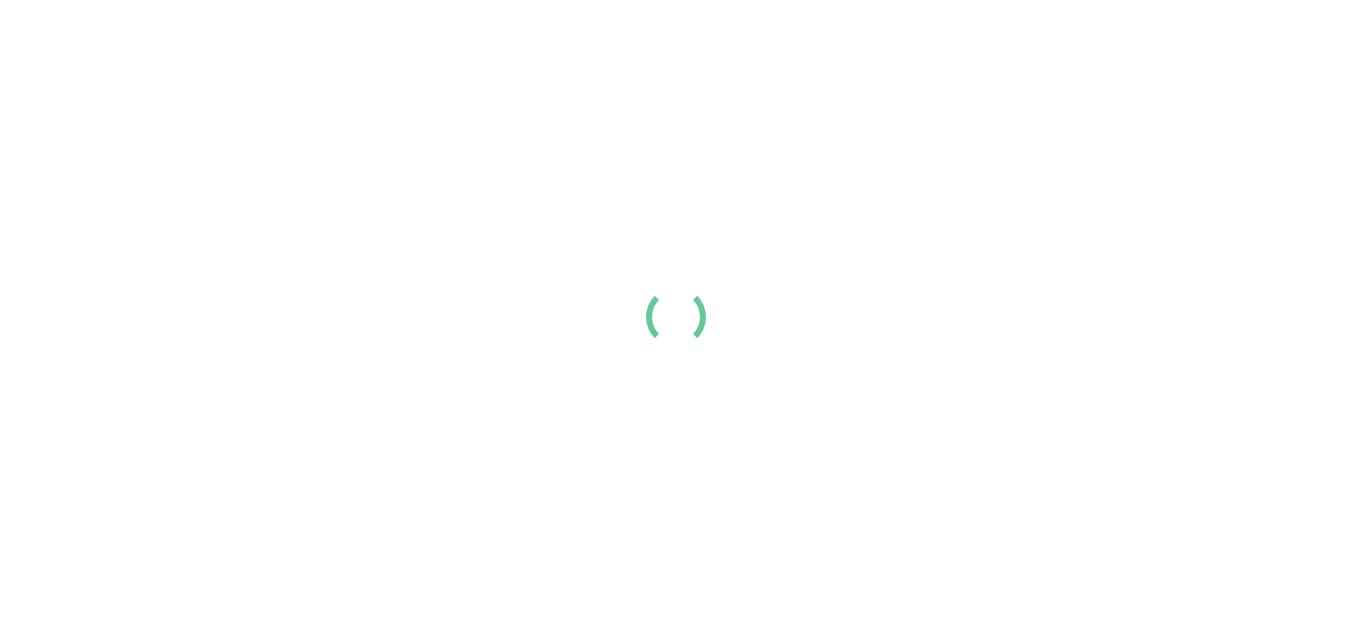 scroll, scrollTop: 0, scrollLeft: 0, axis: both 